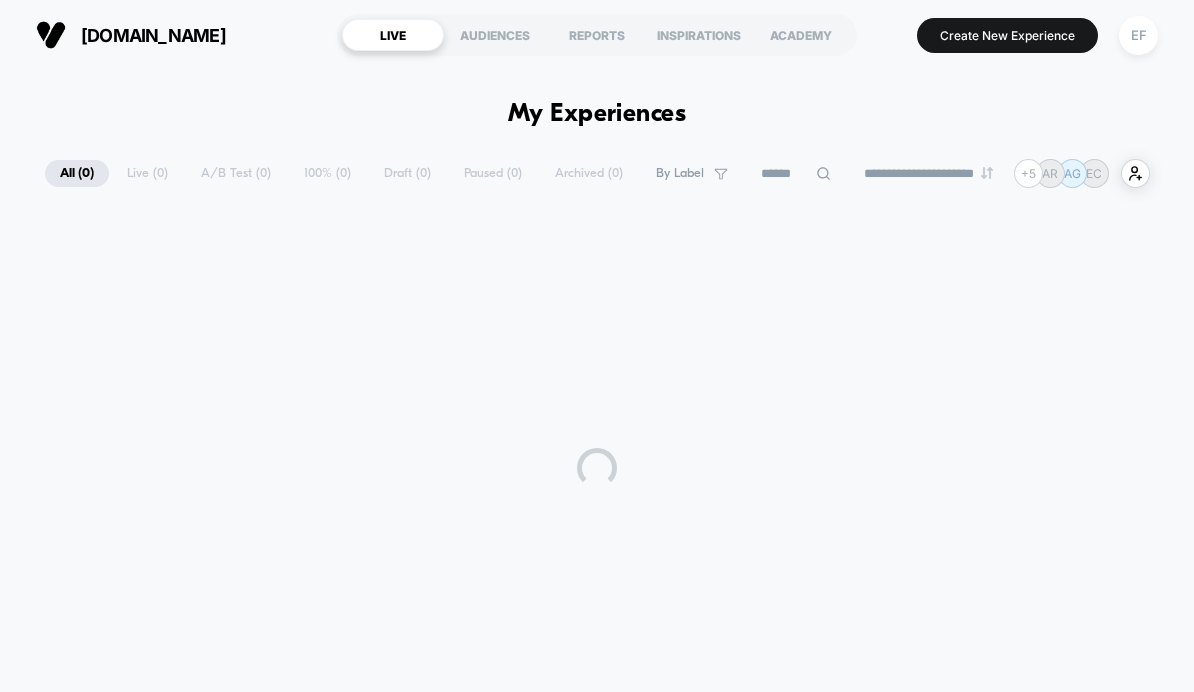 scroll, scrollTop: 0, scrollLeft: 0, axis: both 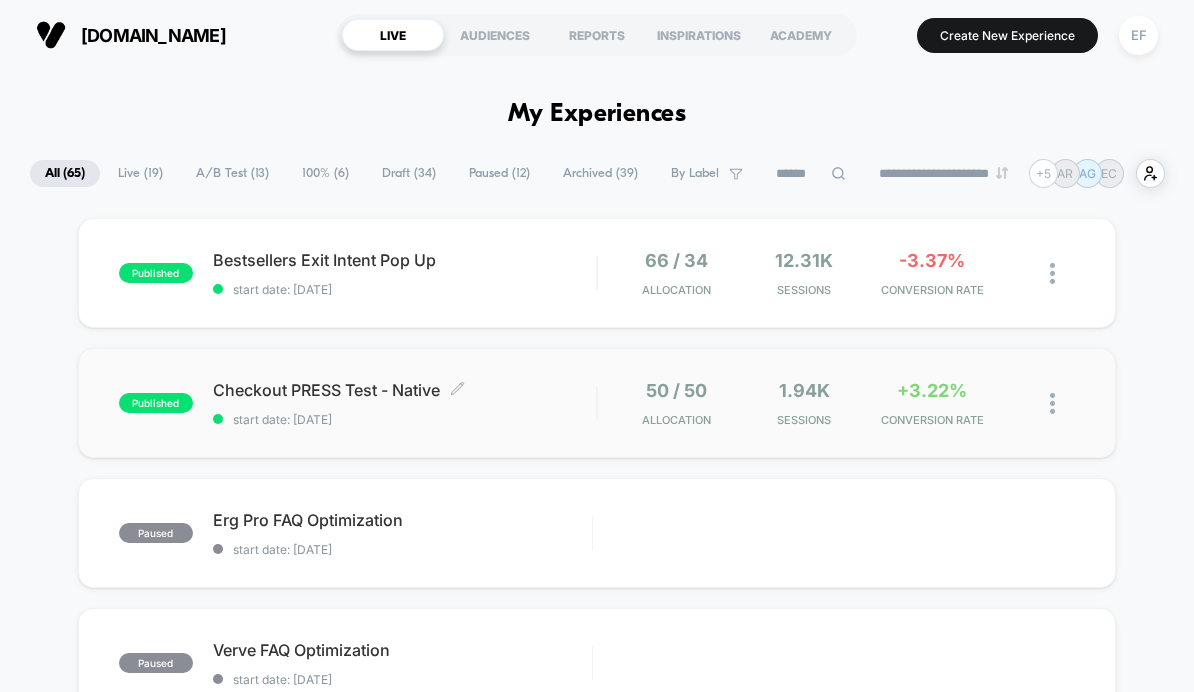 click on "Checkout PRESS Test - Native Click to edit experience details" at bounding box center [405, 390] 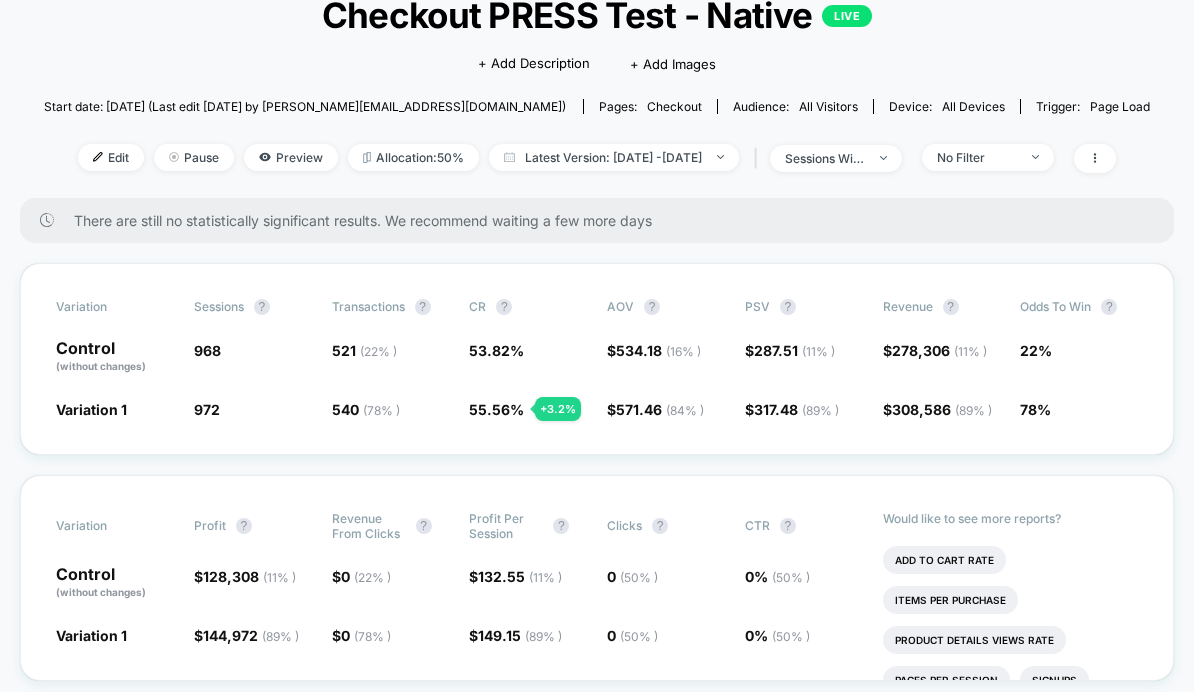scroll, scrollTop: 0, scrollLeft: 0, axis: both 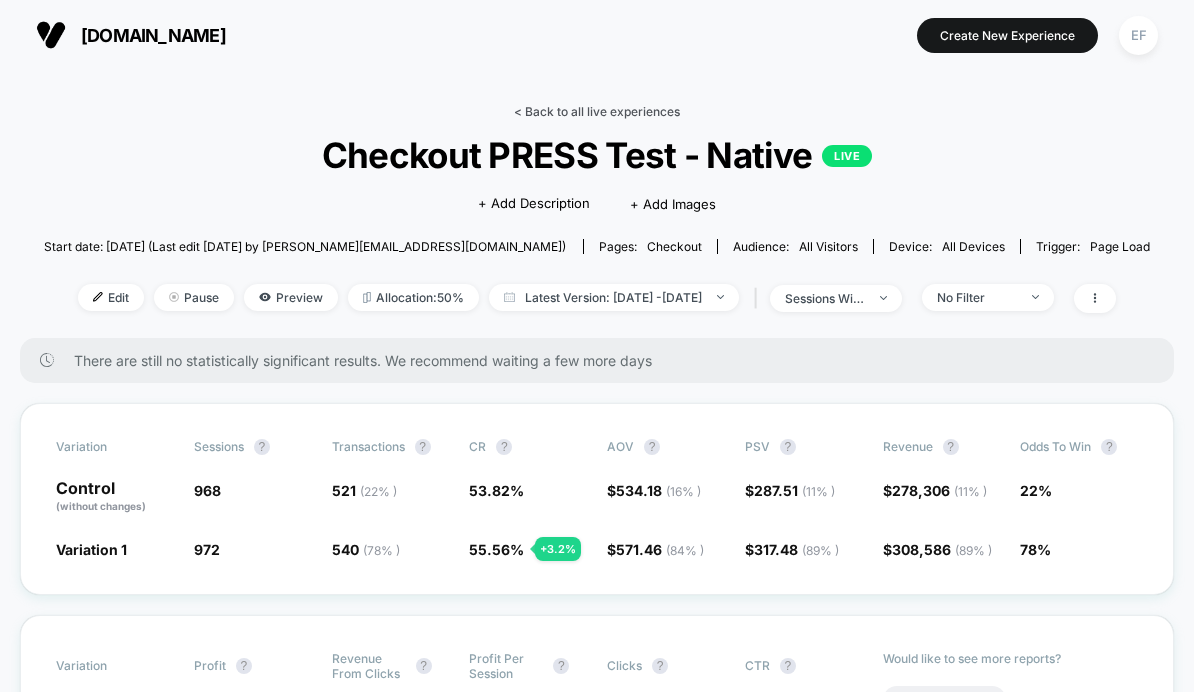 click on "< Back to all live experiences" at bounding box center (597, 111) 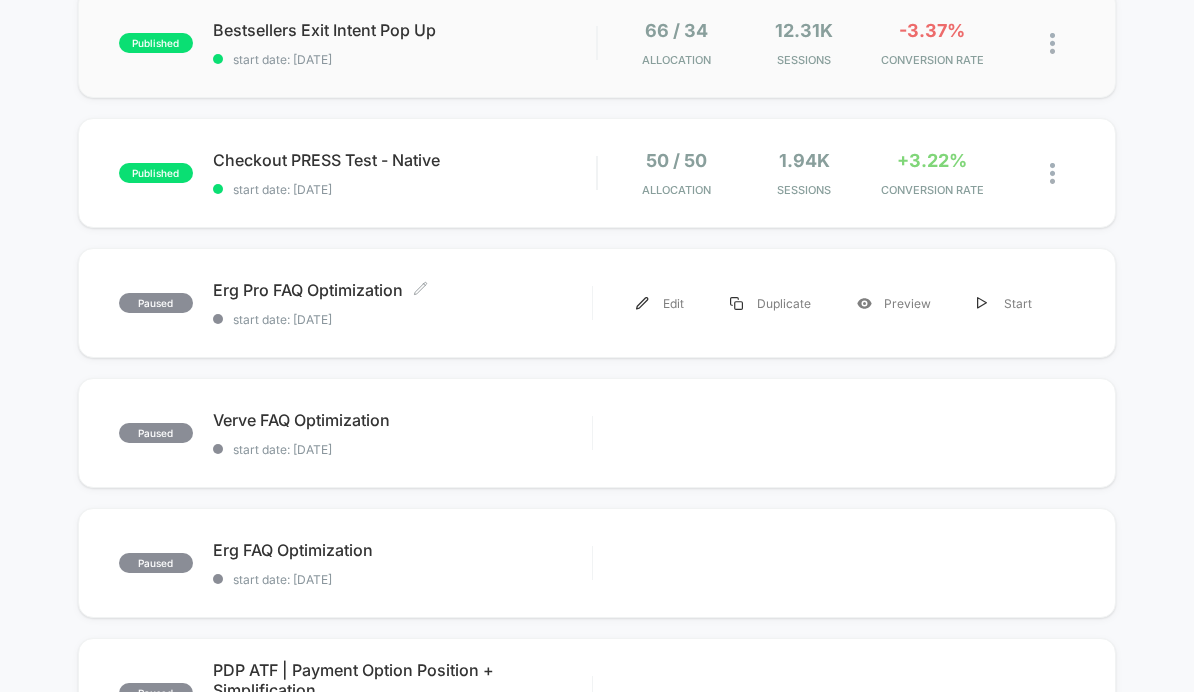 scroll, scrollTop: 0, scrollLeft: 0, axis: both 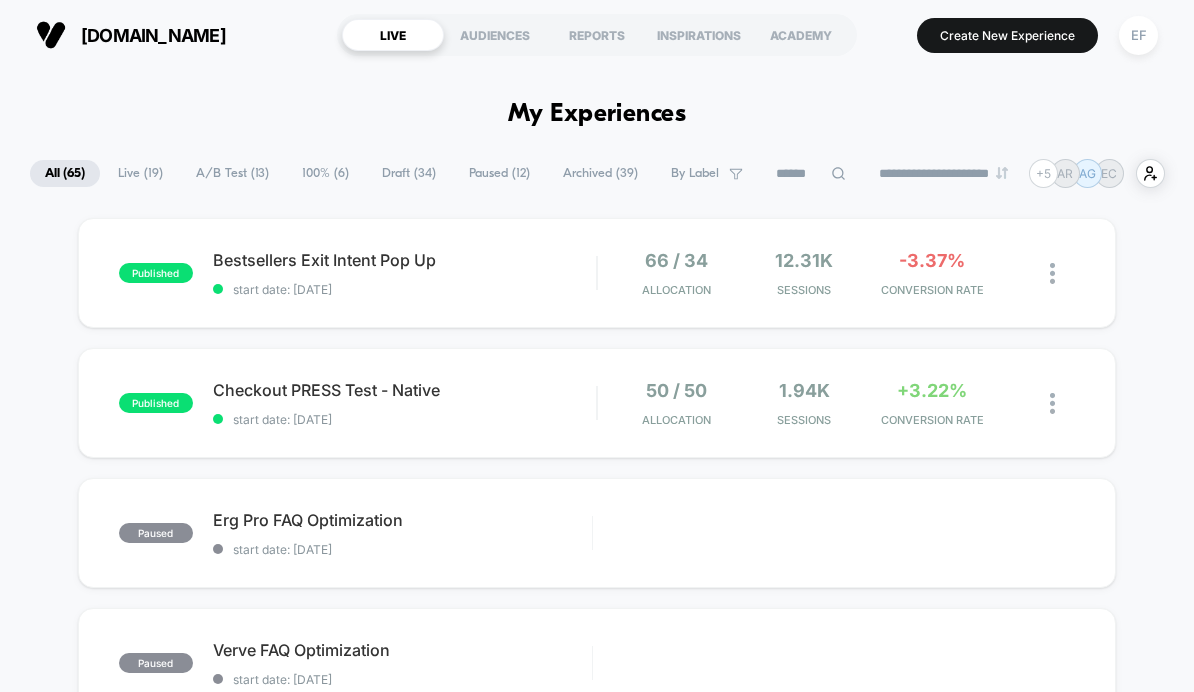 click on "A/B Test ( 13 )" at bounding box center [232, 173] 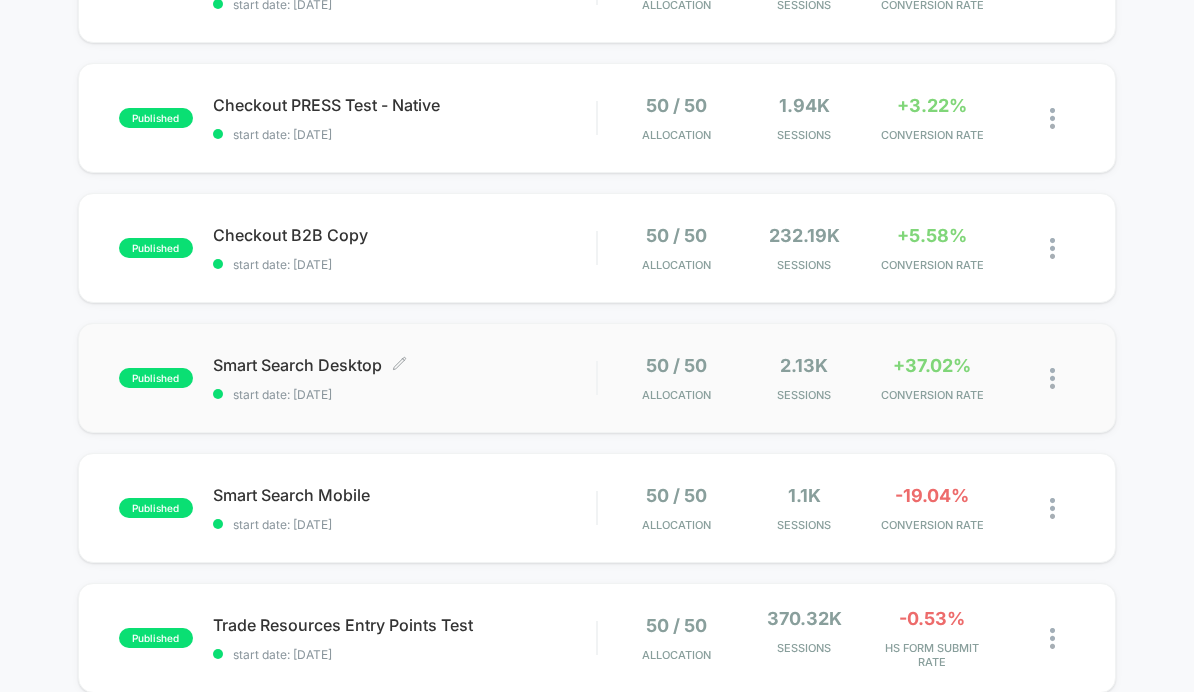scroll, scrollTop: 287, scrollLeft: 0, axis: vertical 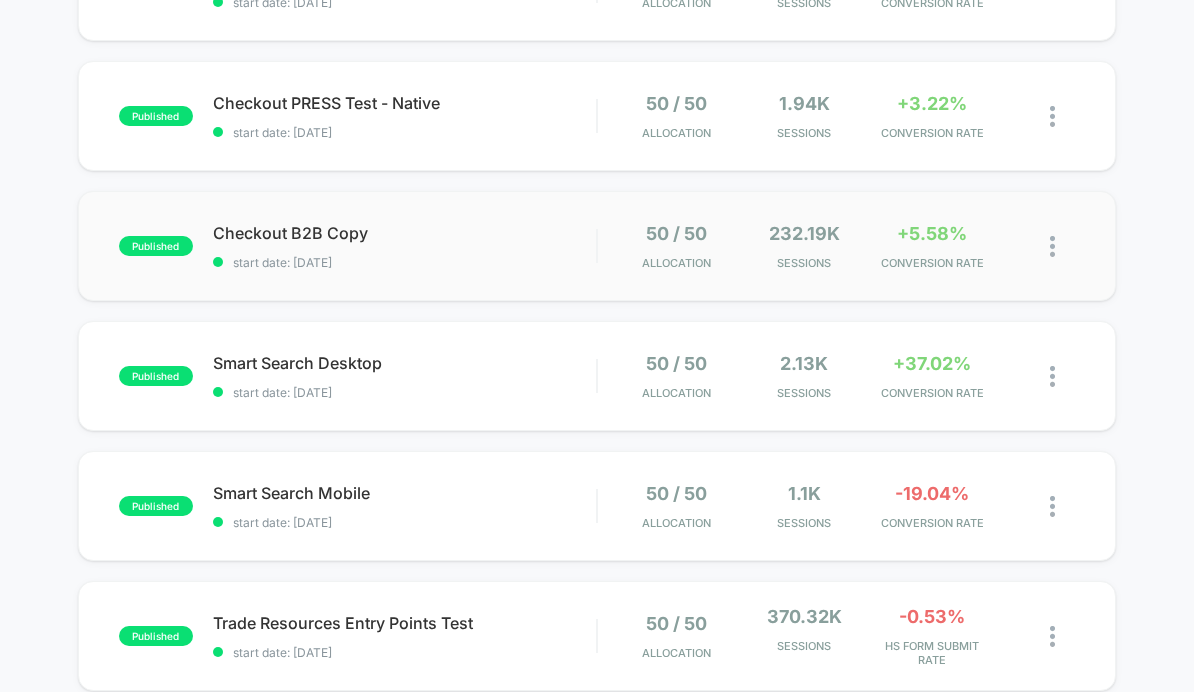 click on "published Checkout B2B Copy start date: [DATE] 50 / 50 Allocation 232.19k Sessions +5.58% CONVERSION RATE" at bounding box center (597, 246) 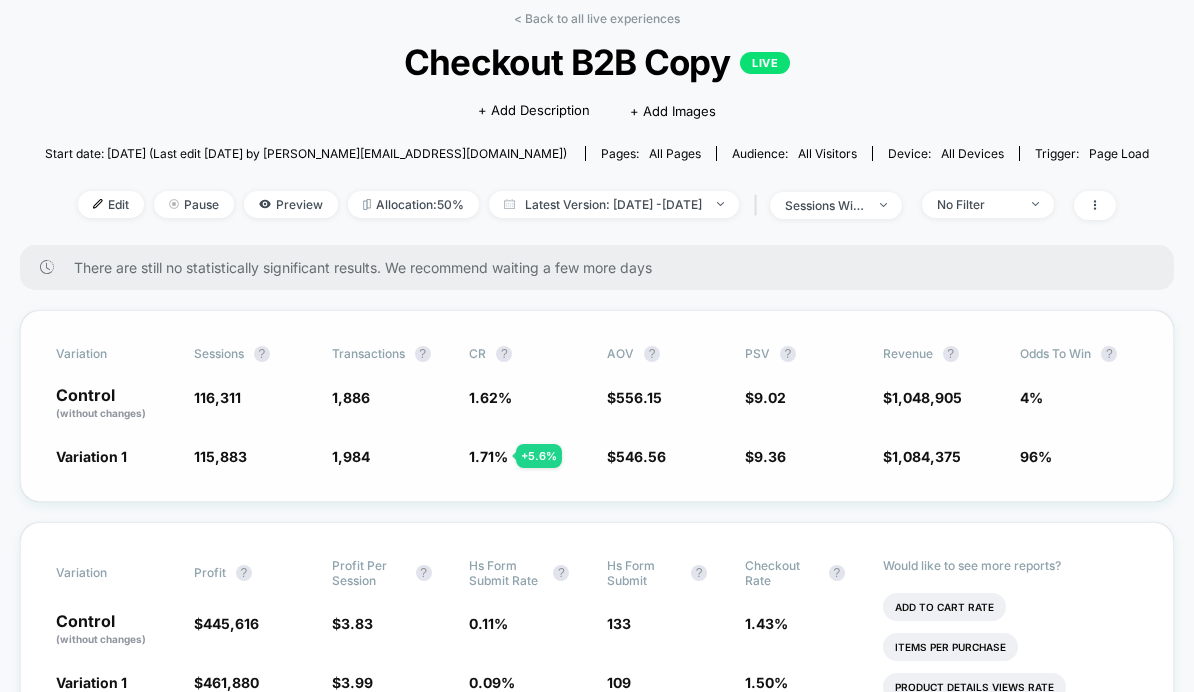 scroll, scrollTop: 0, scrollLeft: 0, axis: both 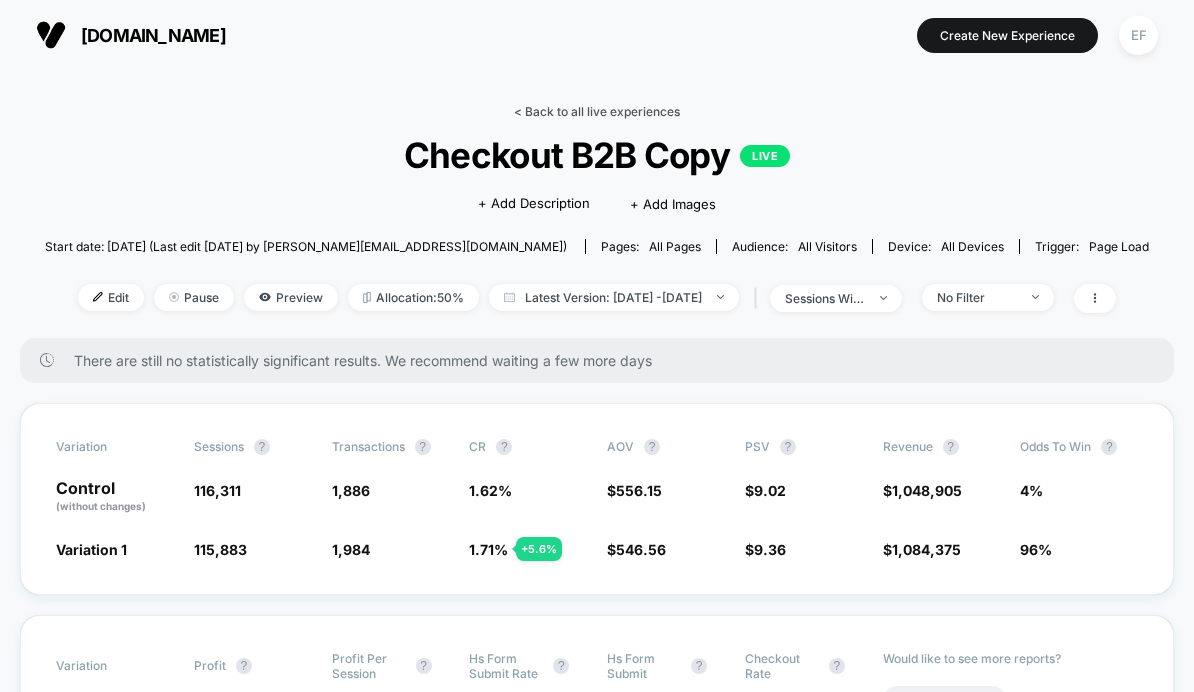 click on "< Back to all live experiences" at bounding box center [597, 111] 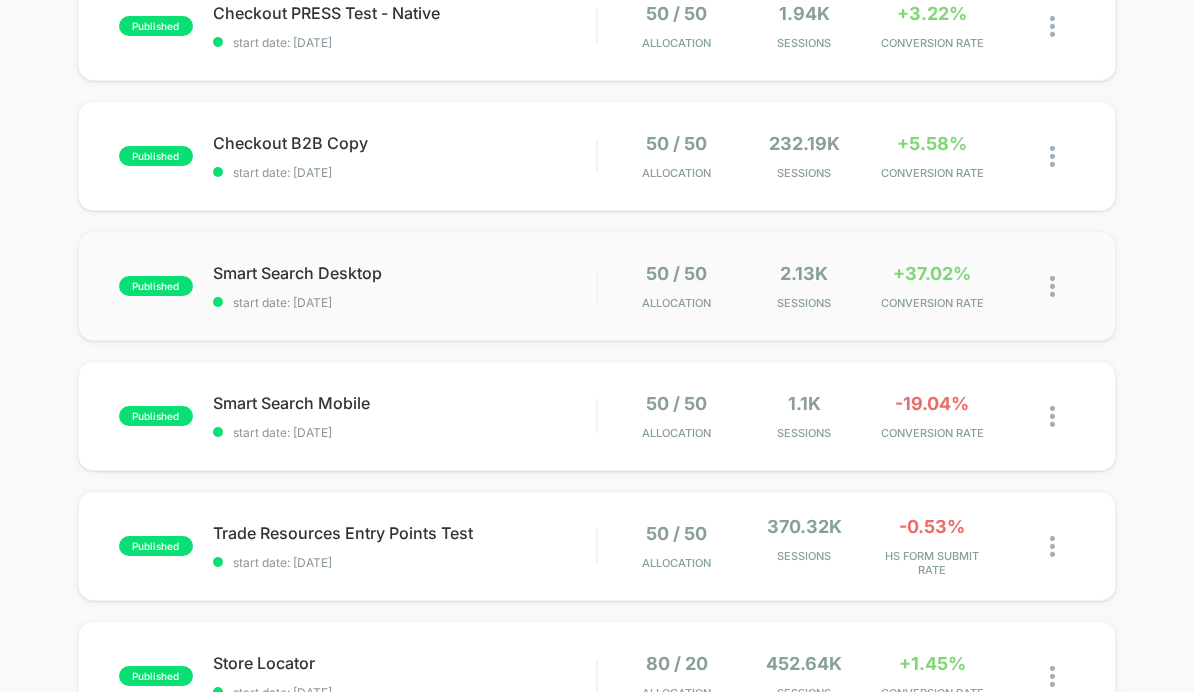 scroll, scrollTop: 381, scrollLeft: 0, axis: vertical 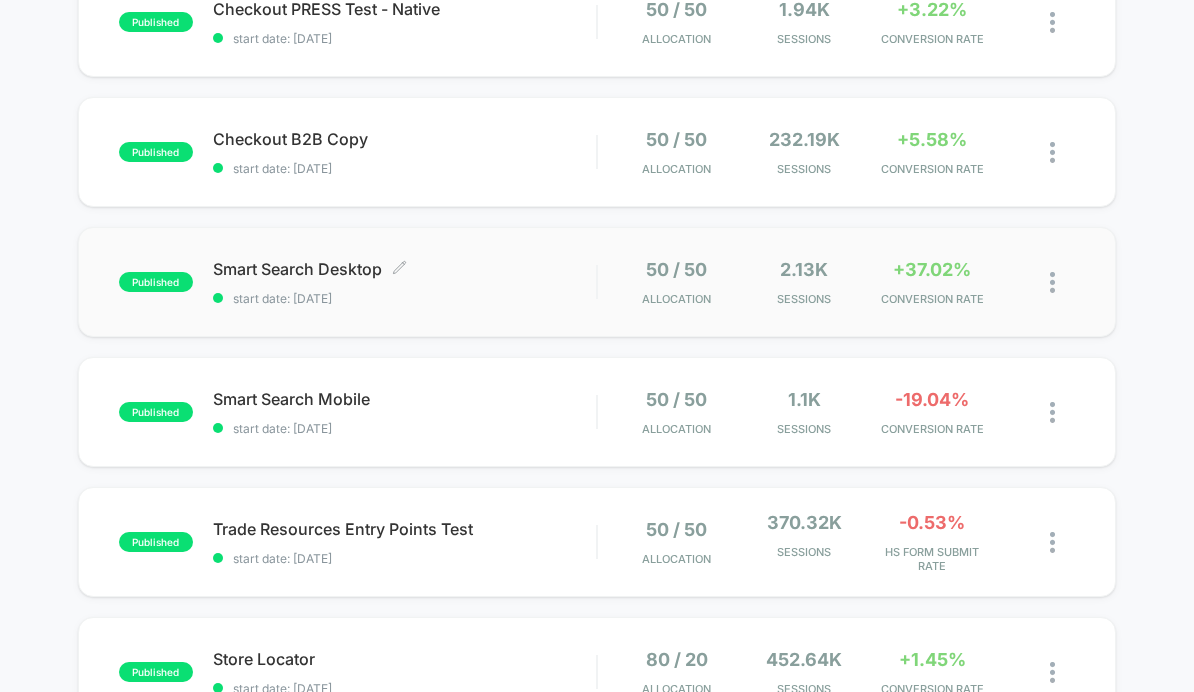 click on "Smart Search Desktop Click to edit experience details" at bounding box center (405, 269) 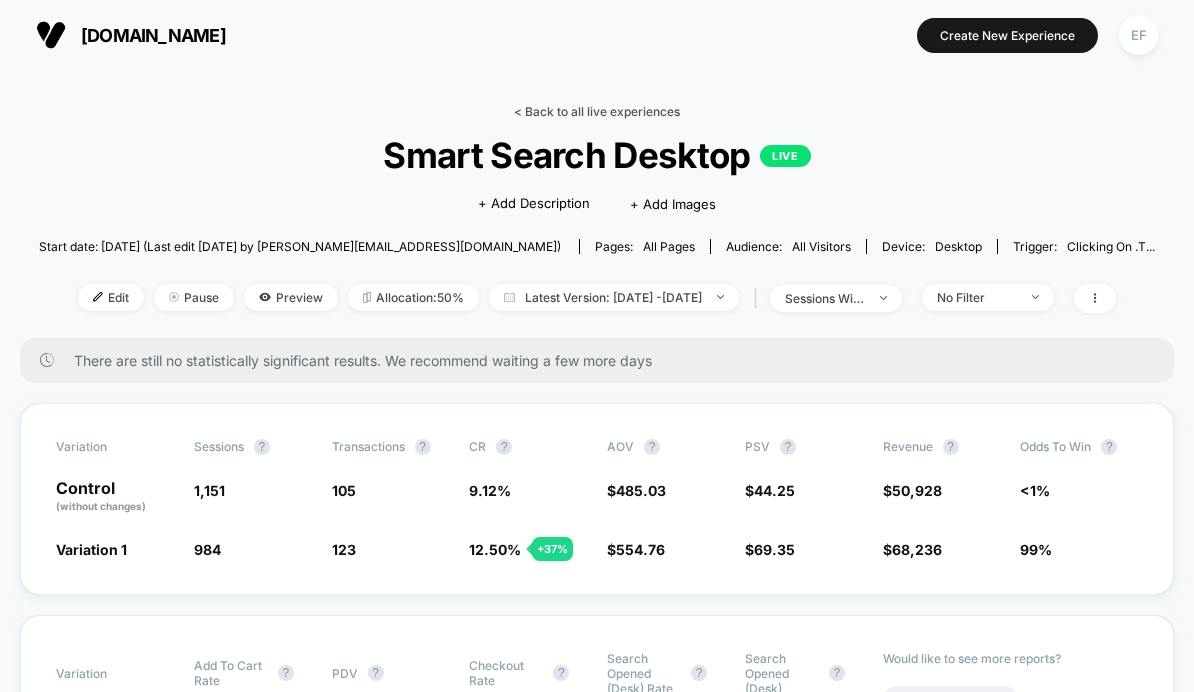 click on "< Back to all live experiences" at bounding box center (597, 111) 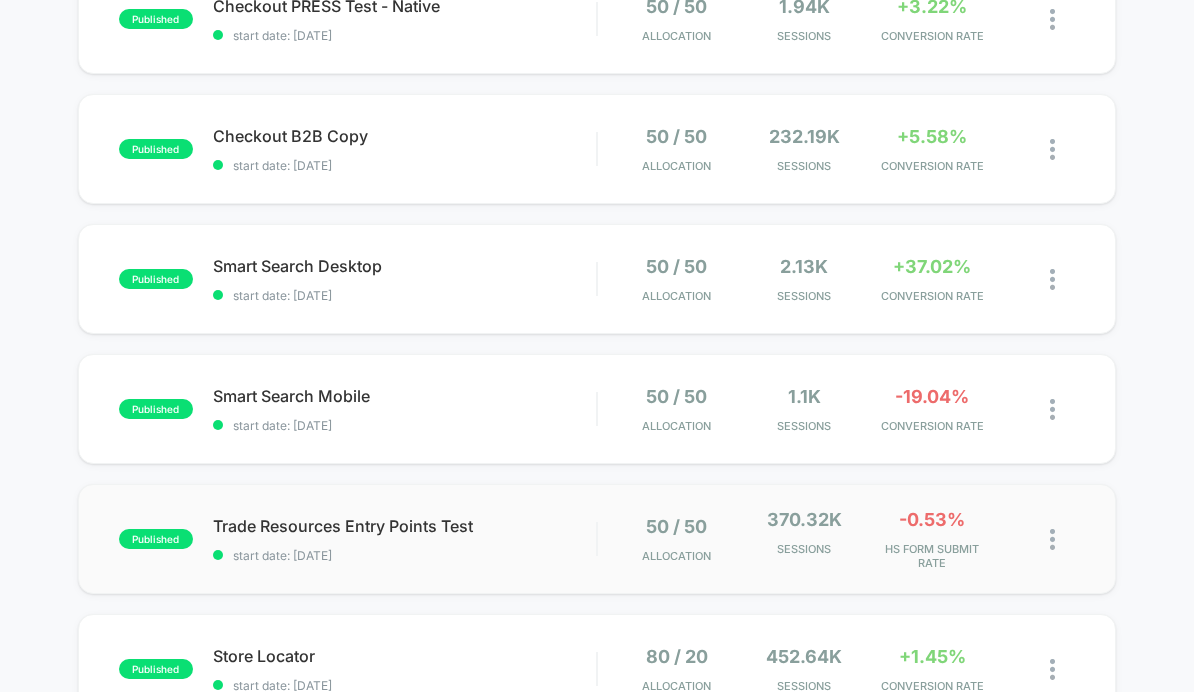 scroll, scrollTop: 385, scrollLeft: 0, axis: vertical 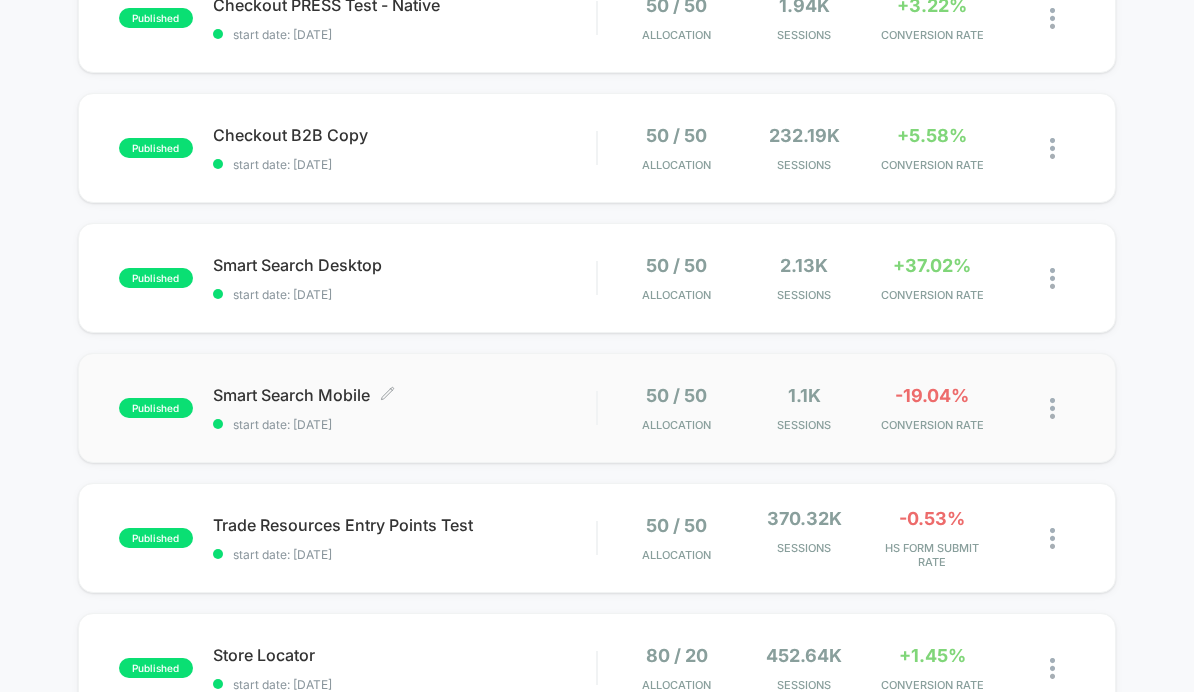 click on "Smart Search Mobile Click to edit experience details" at bounding box center (405, 395) 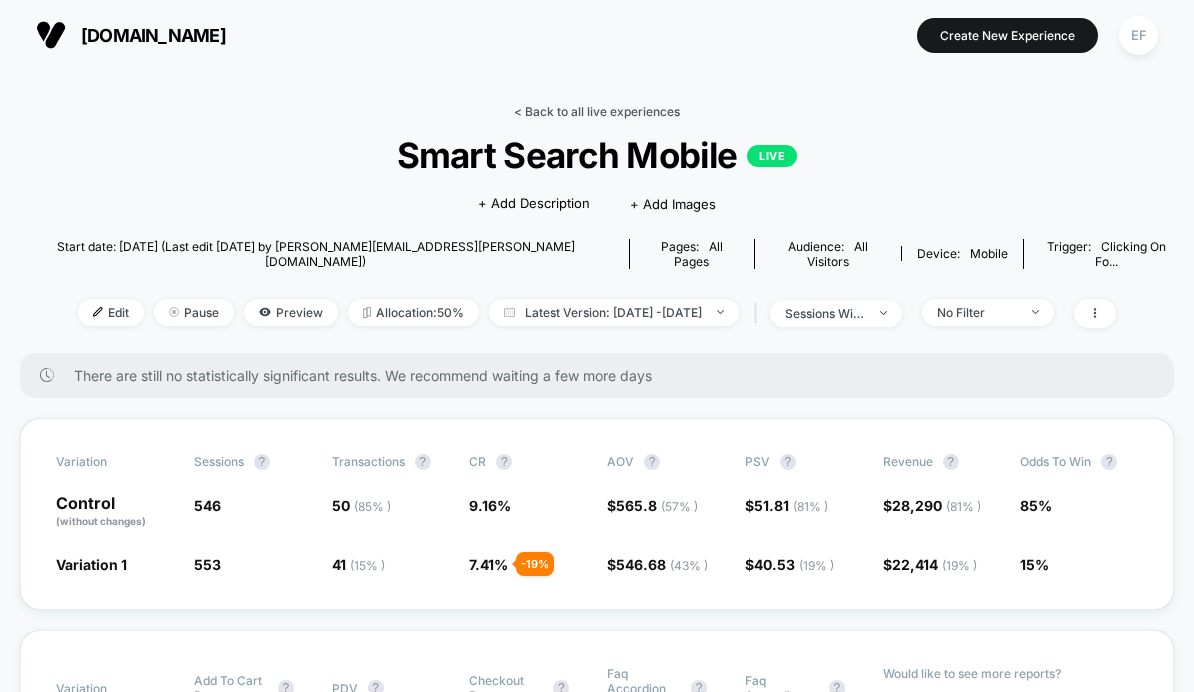 click on "< Back to all live experiences" at bounding box center (597, 111) 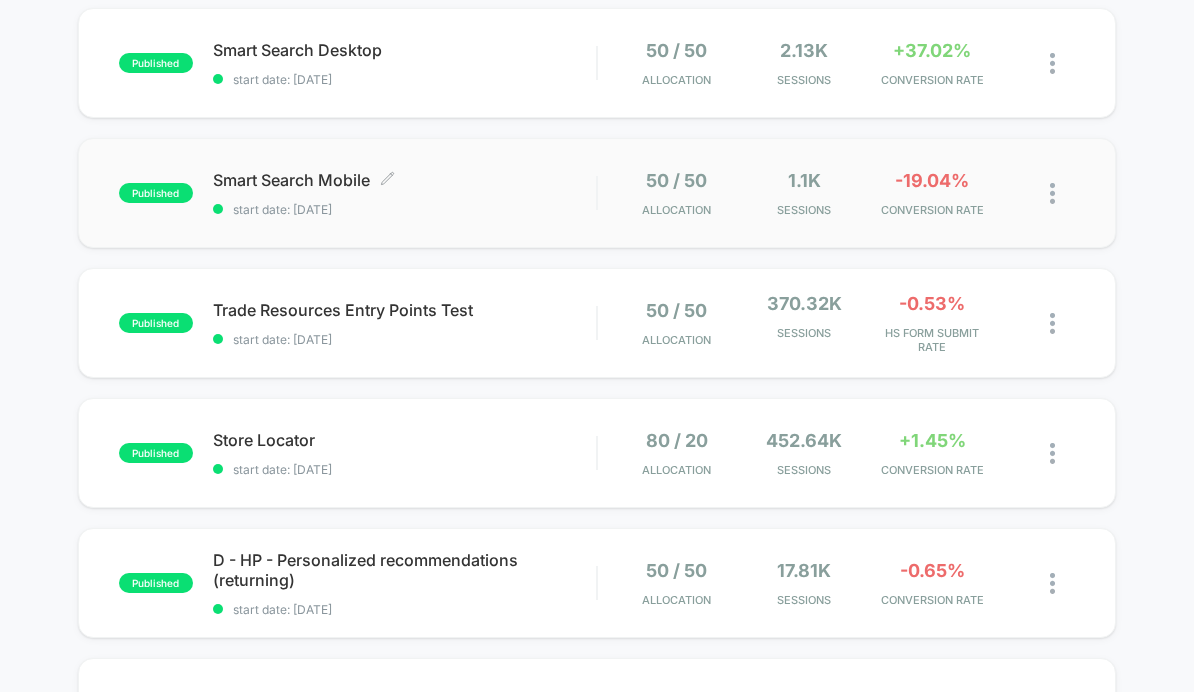 scroll, scrollTop: 605, scrollLeft: 0, axis: vertical 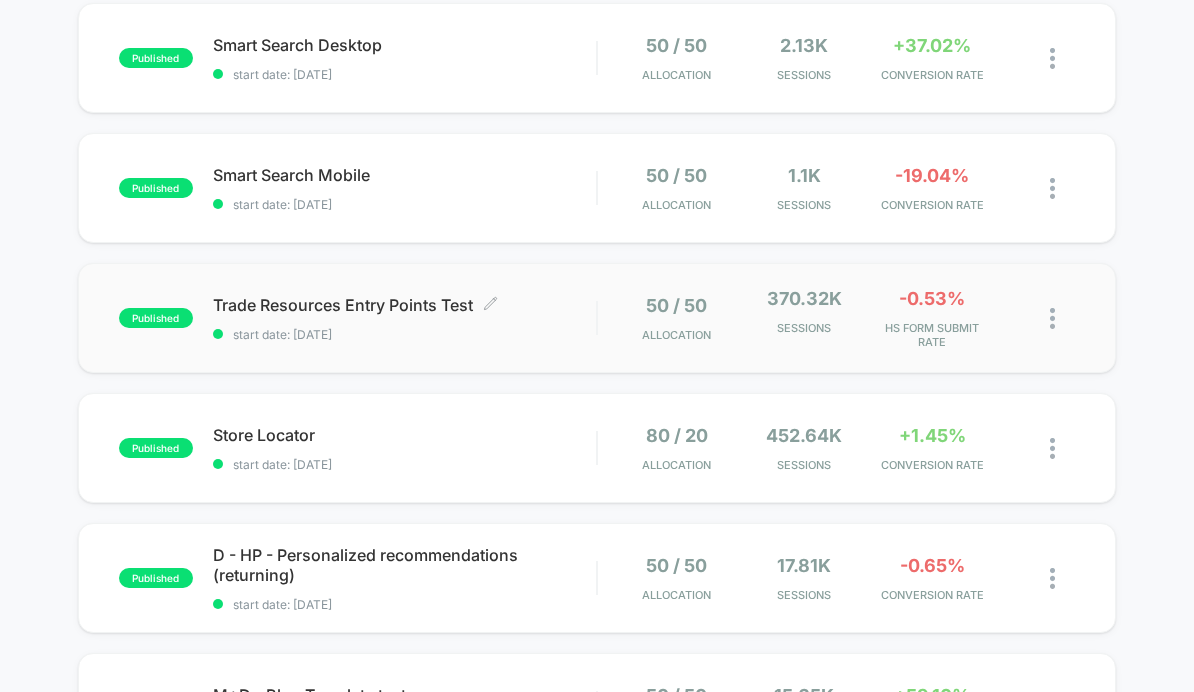 click on "Trade Resources Entry Points Test  Click to edit experience details Click to edit experience details start date: [DATE]" at bounding box center (405, 318) 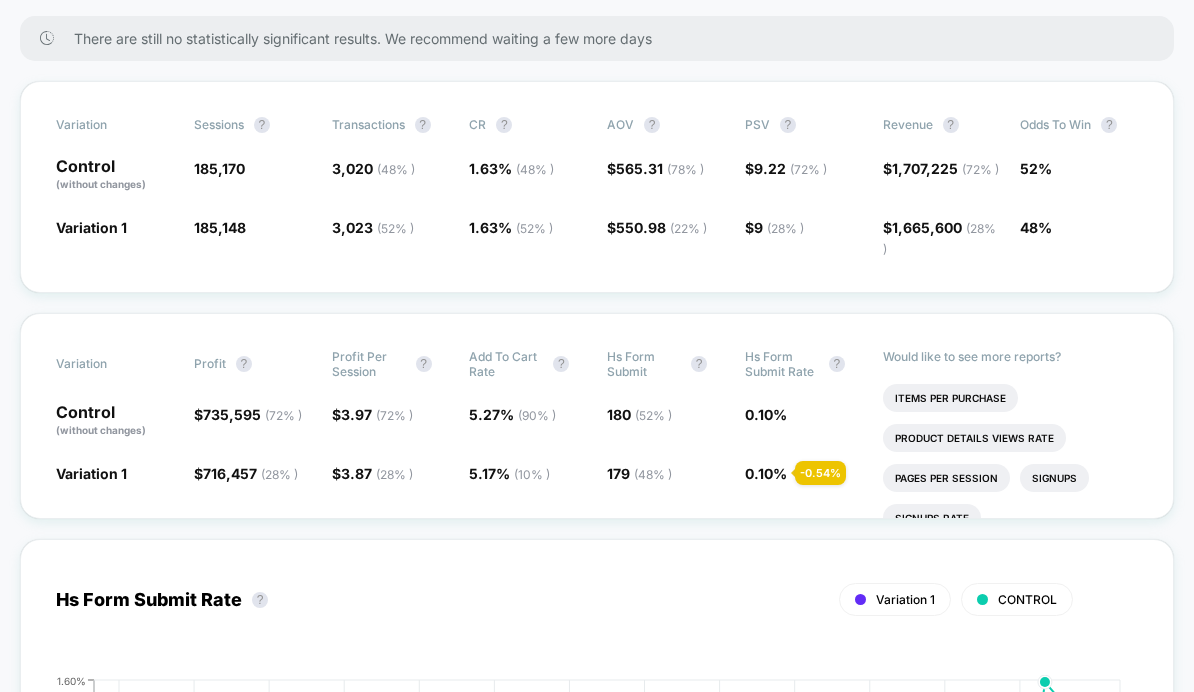 scroll, scrollTop: 0, scrollLeft: 0, axis: both 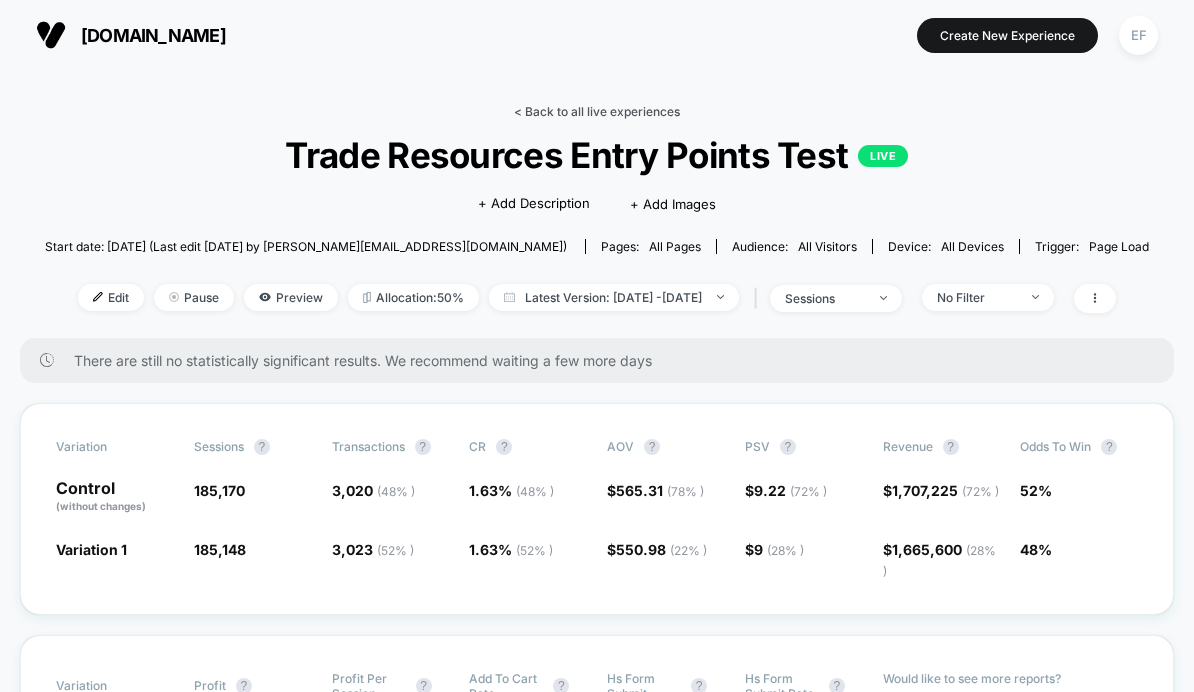 click on "< Back to all live experiences" at bounding box center [597, 111] 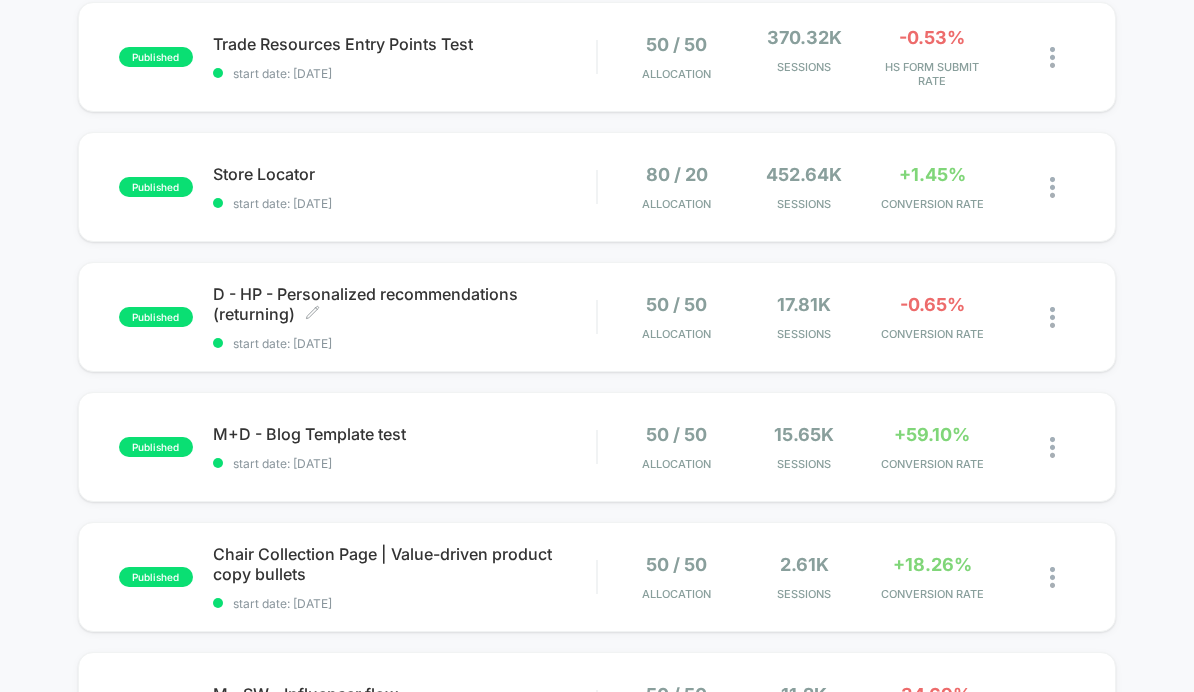 scroll, scrollTop: 889, scrollLeft: 0, axis: vertical 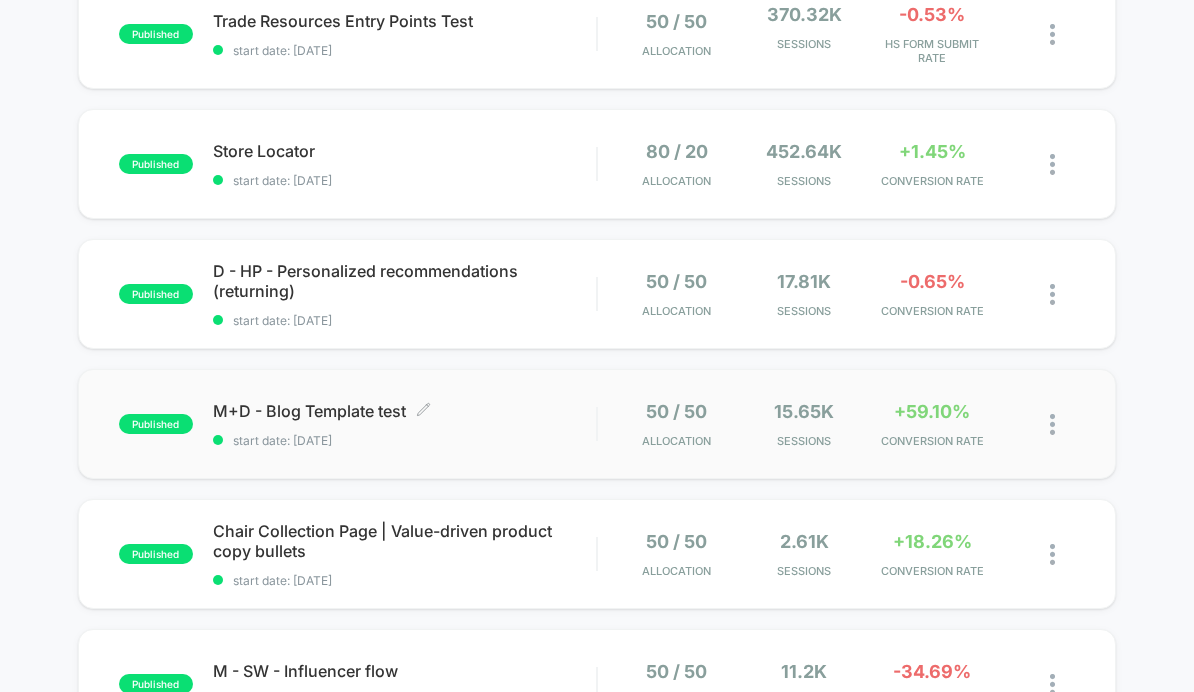click on "M+D - Blog Template test Click to edit experience details" at bounding box center (405, 411) 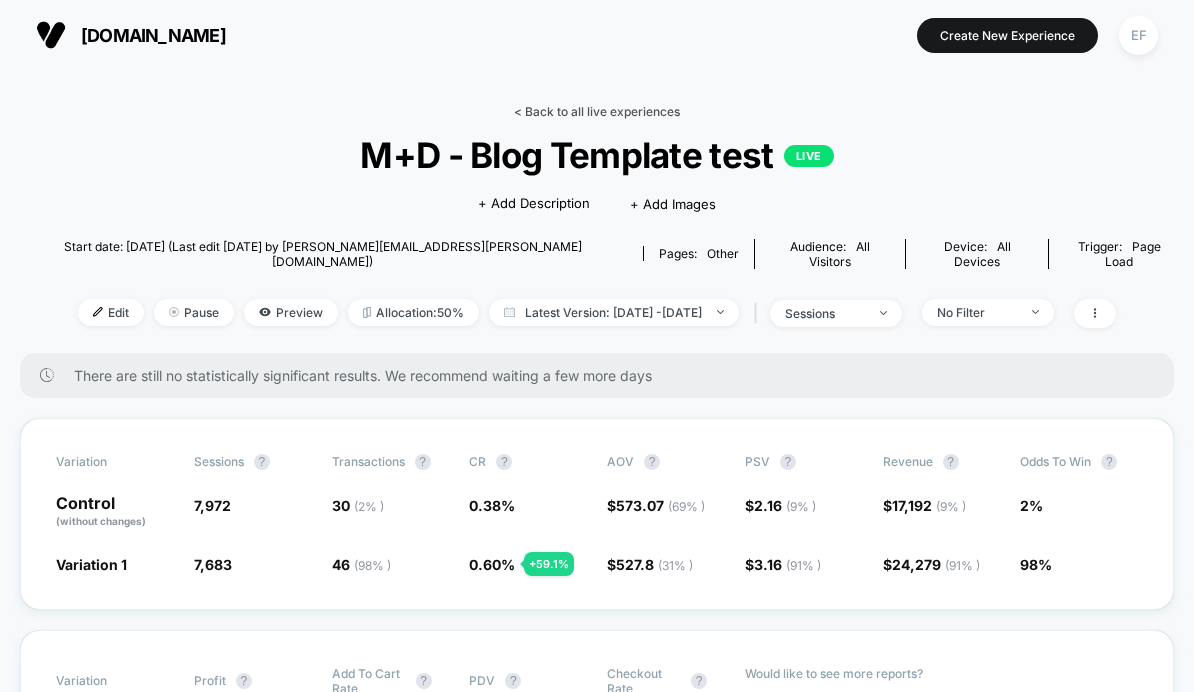 click on "< Back to all live experiences" at bounding box center (597, 111) 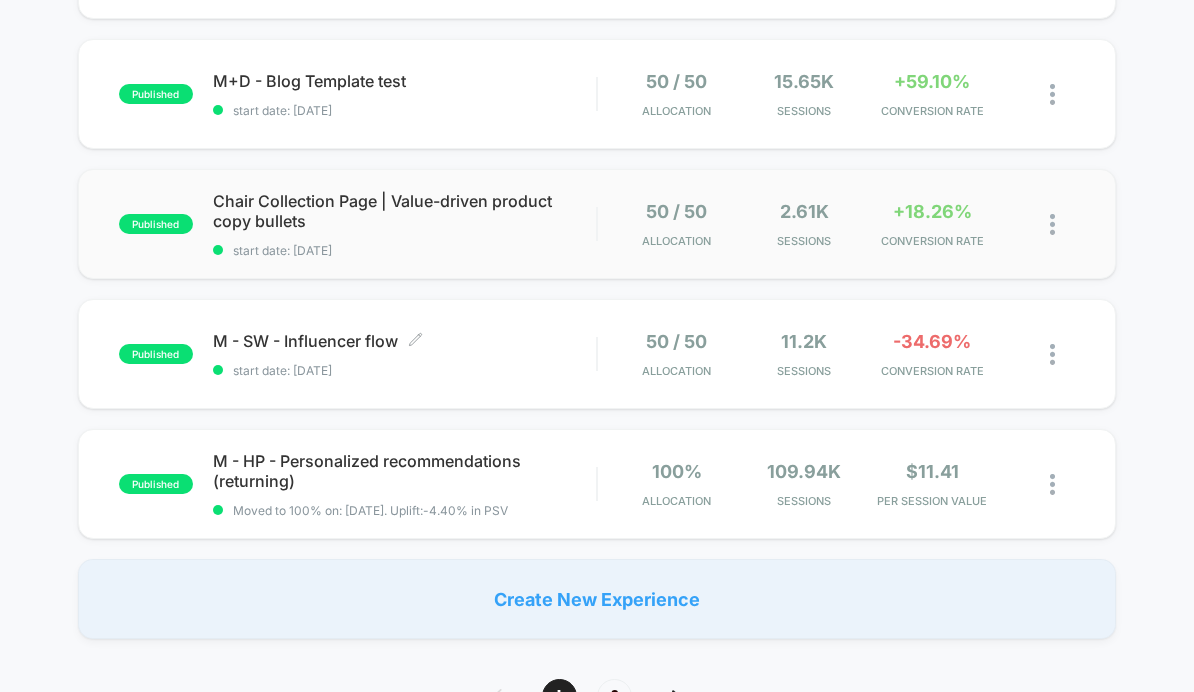 scroll, scrollTop: 1251, scrollLeft: 0, axis: vertical 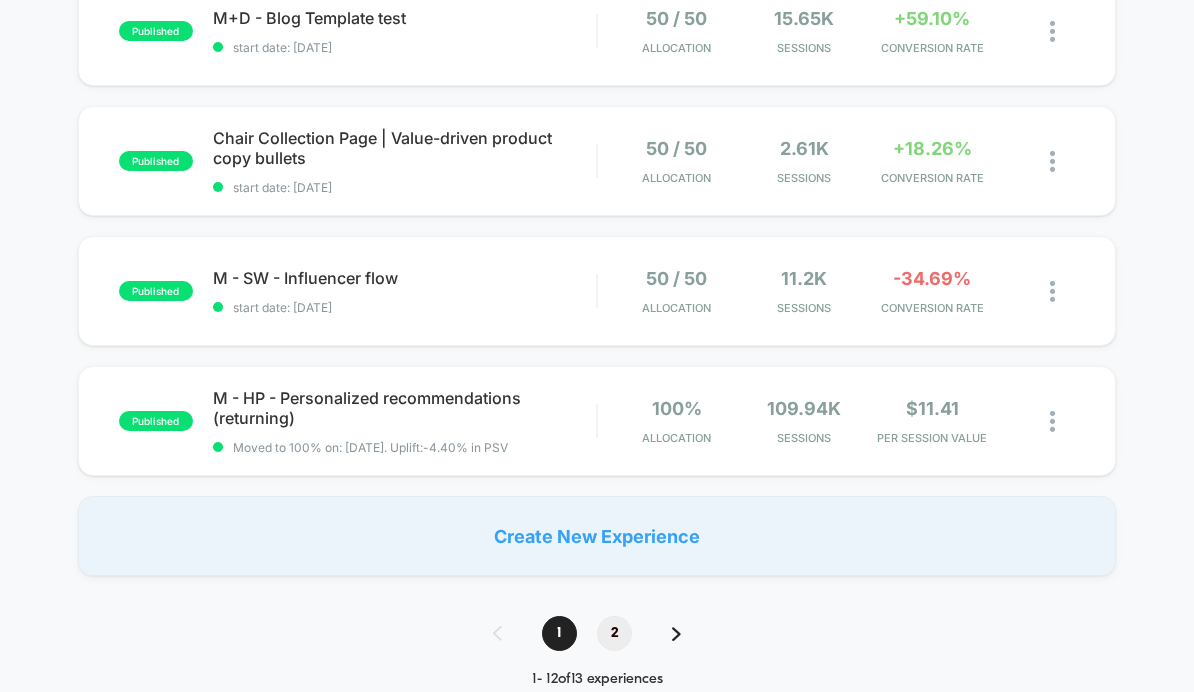 click on "2" at bounding box center (614, 633) 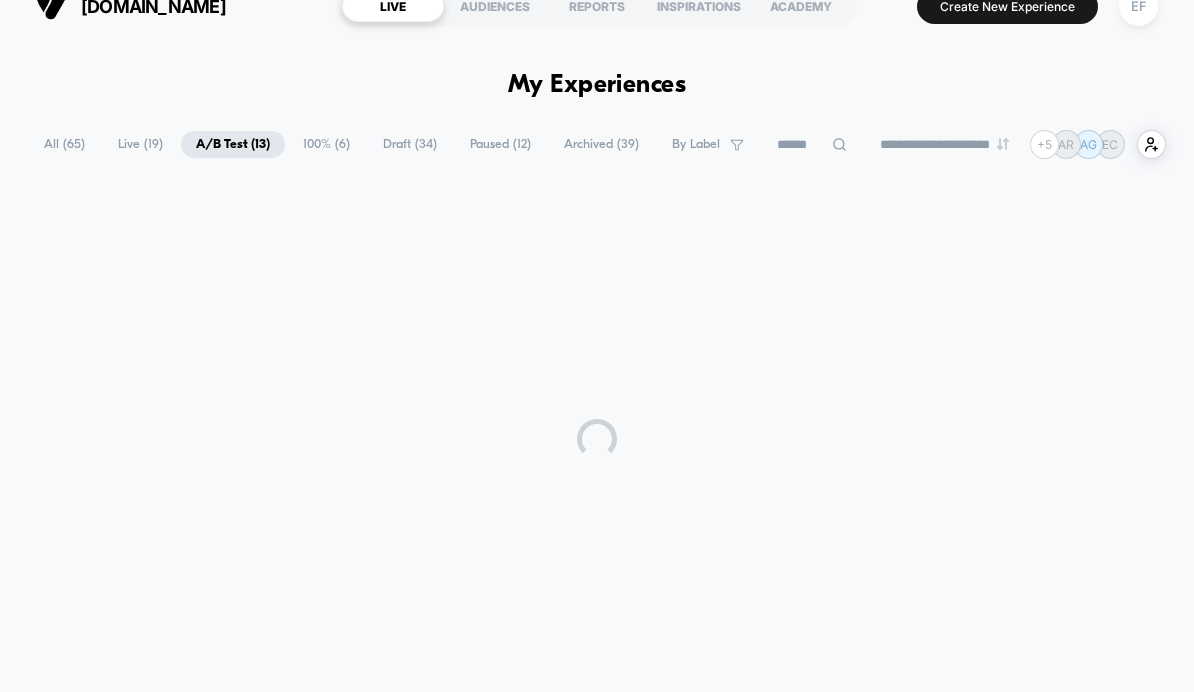 scroll, scrollTop: 0, scrollLeft: 0, axis: both 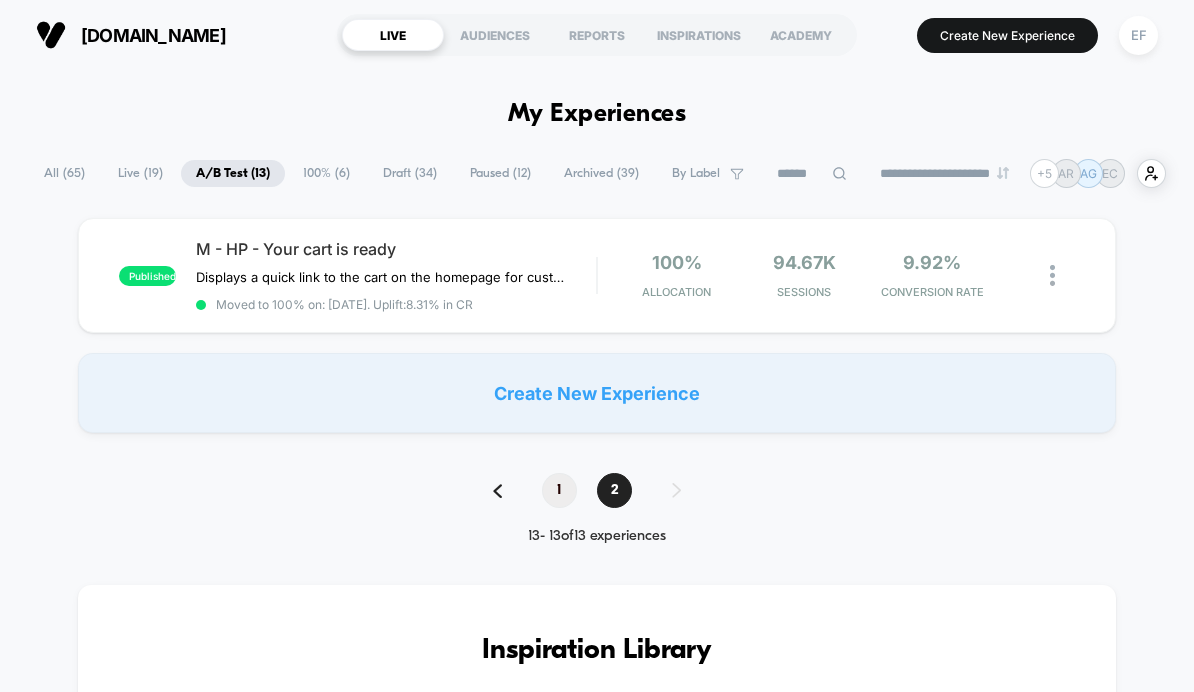 click on "1" at bounding box center (559, 490) 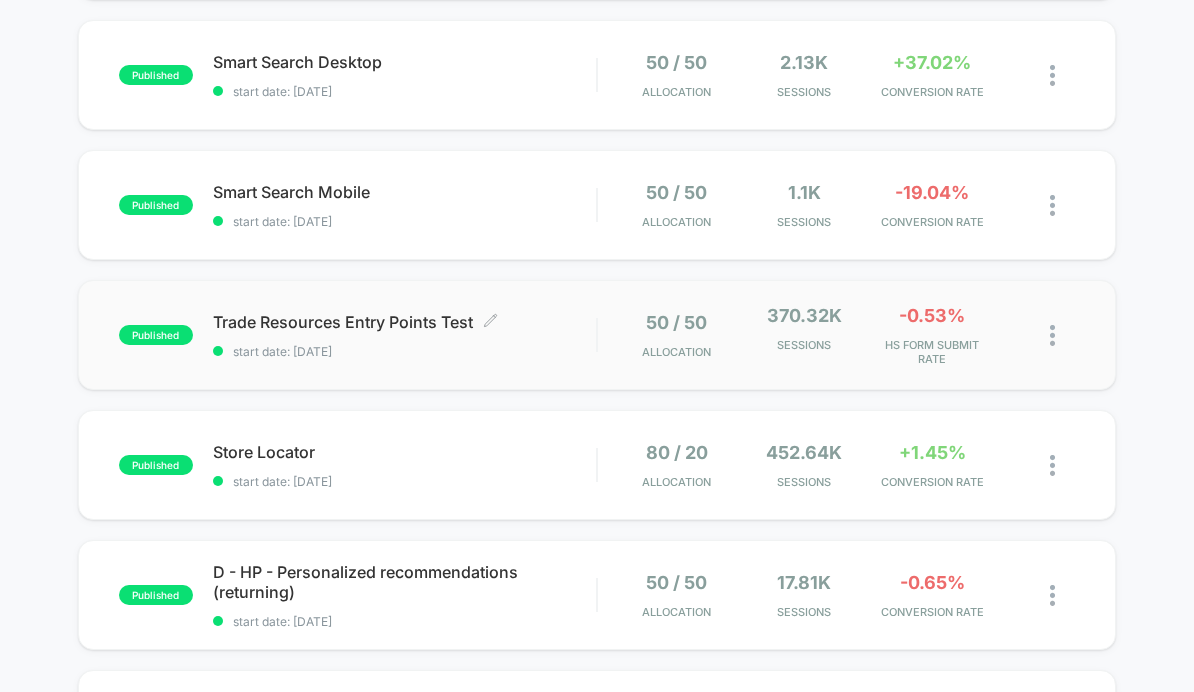 scroll, scrollTop: 0, scrollLeft: 0, axis: both 